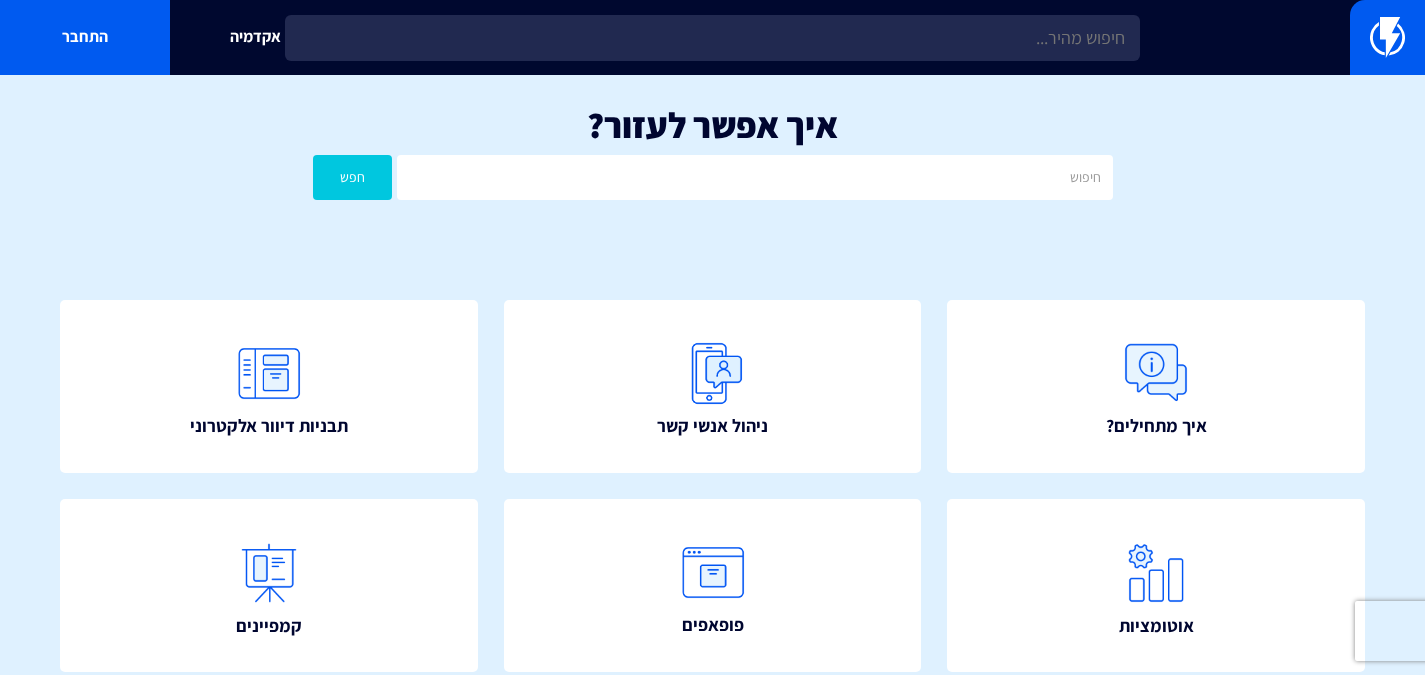 scroll, scrollTop: 100, scrollLeft: 0, axis: vertical 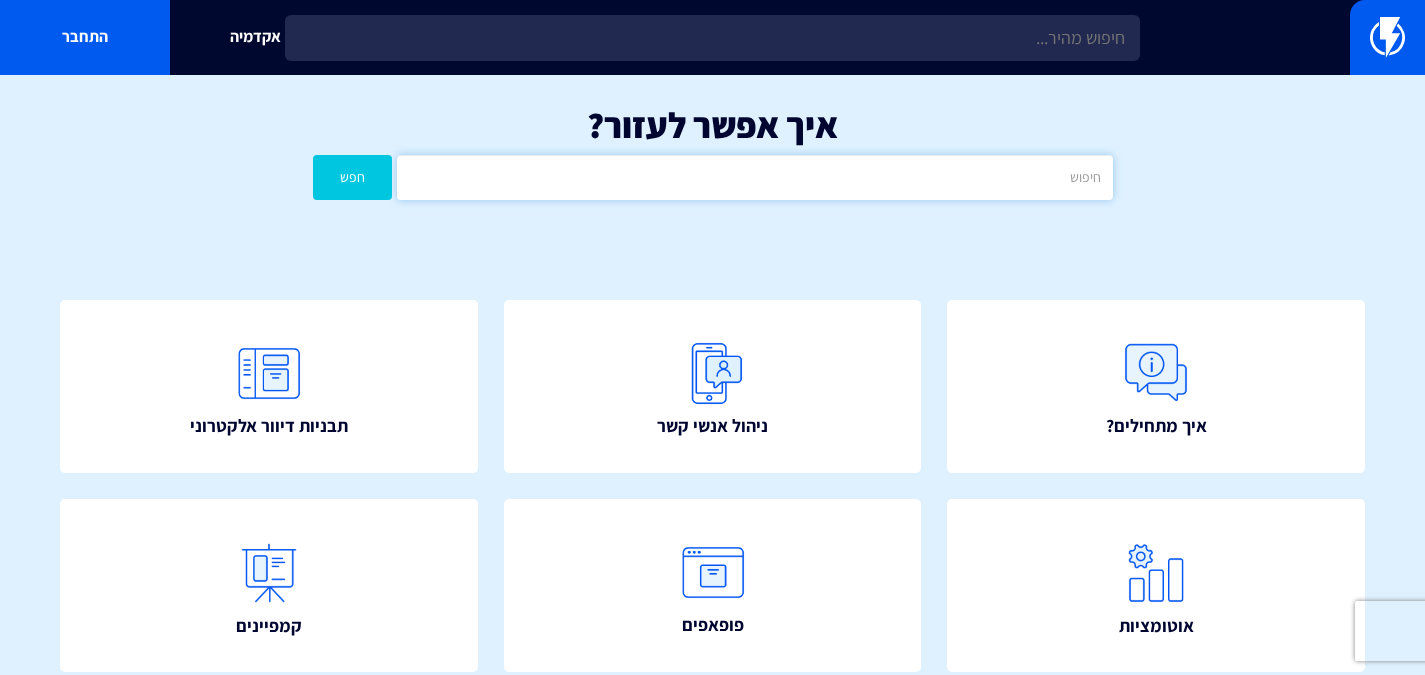 click at bounding box center [754, 177] 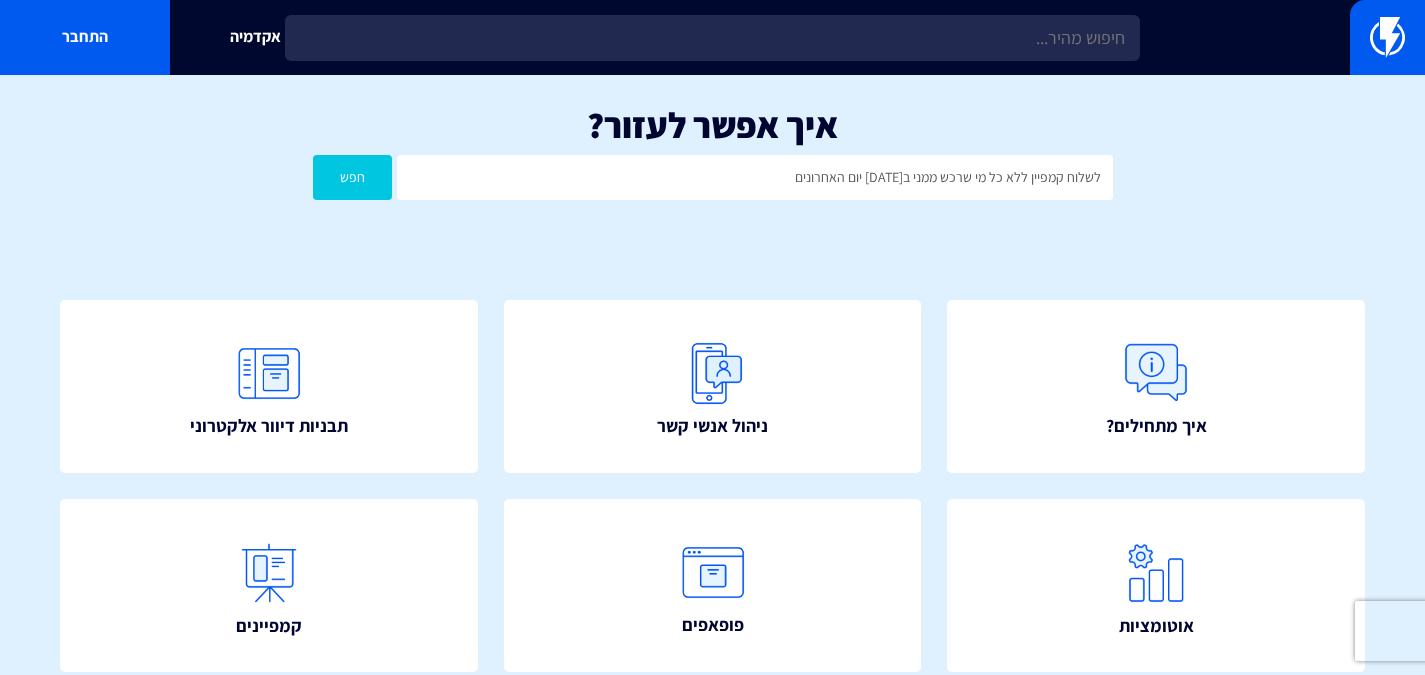 click on "חפש" at bounding box center (353, 177) 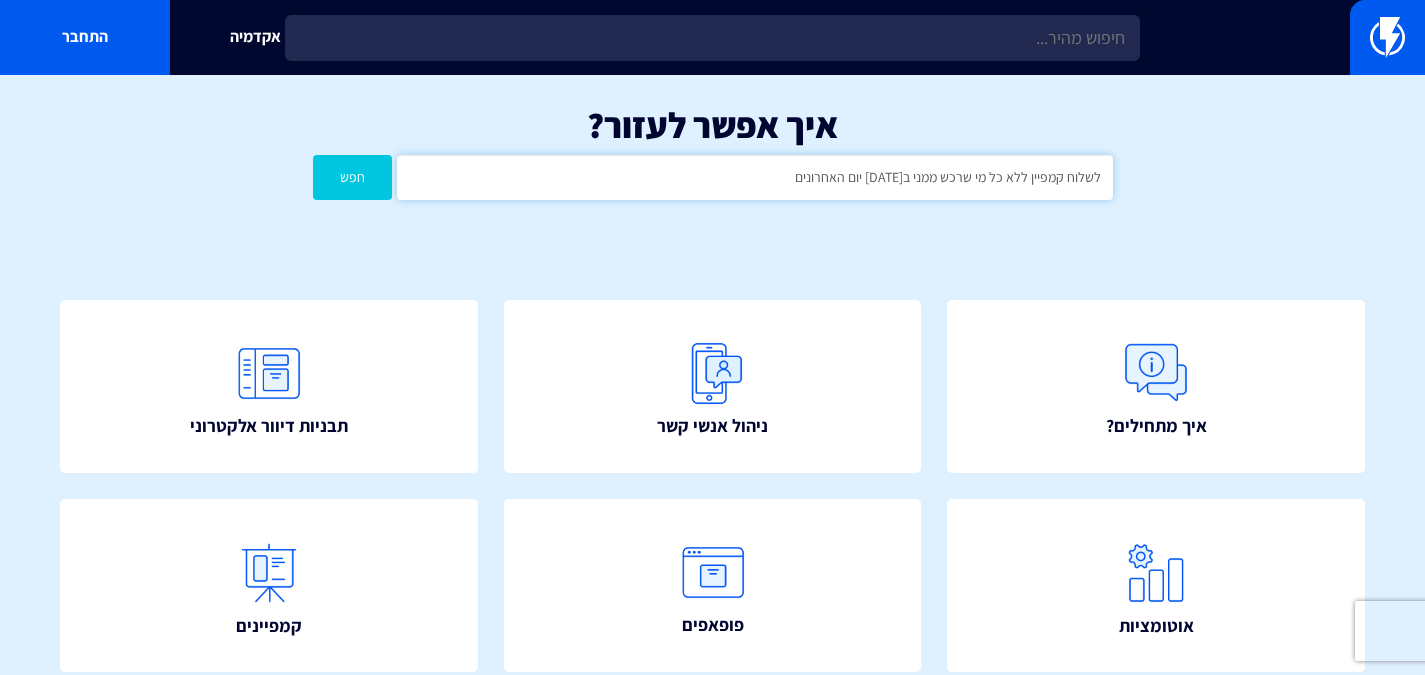 drag, startPoint x: 793, startPoint y: 172, endPoint x: 1025, endPoint y: 172, distance: 232 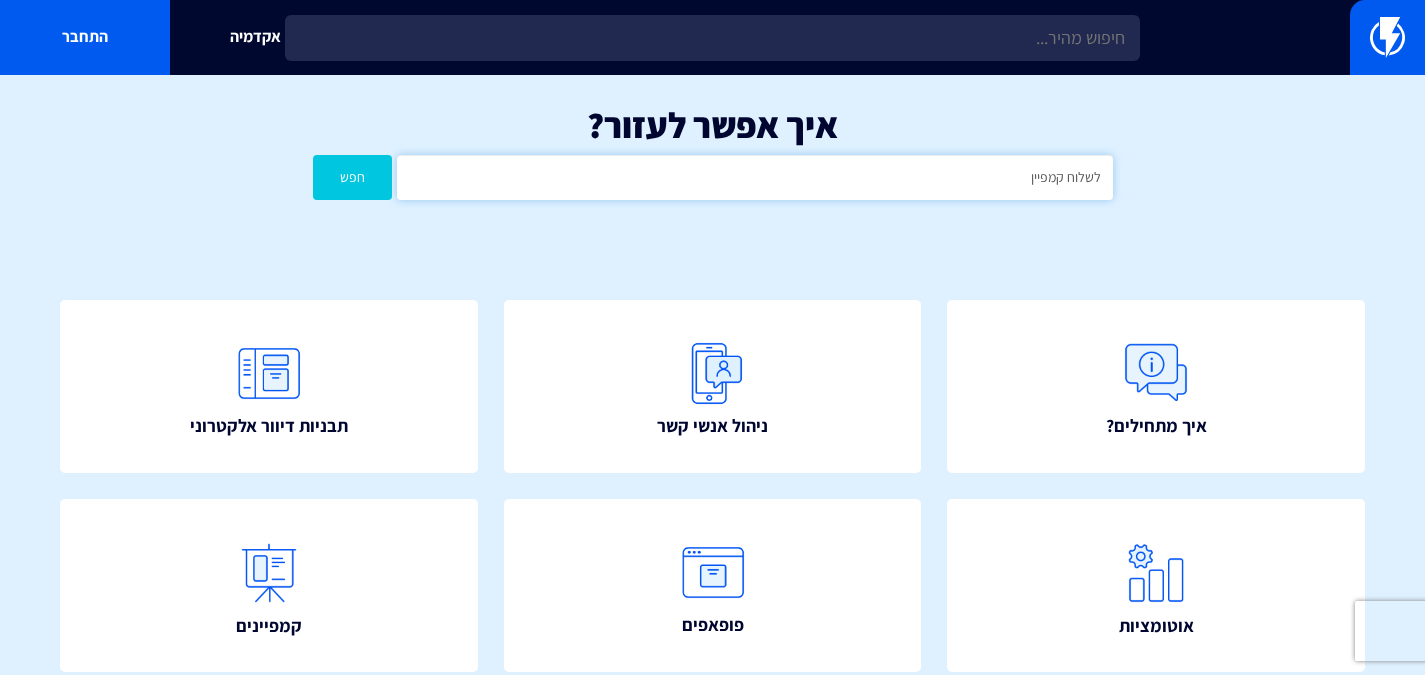 type on "לשלוח קמפיין" 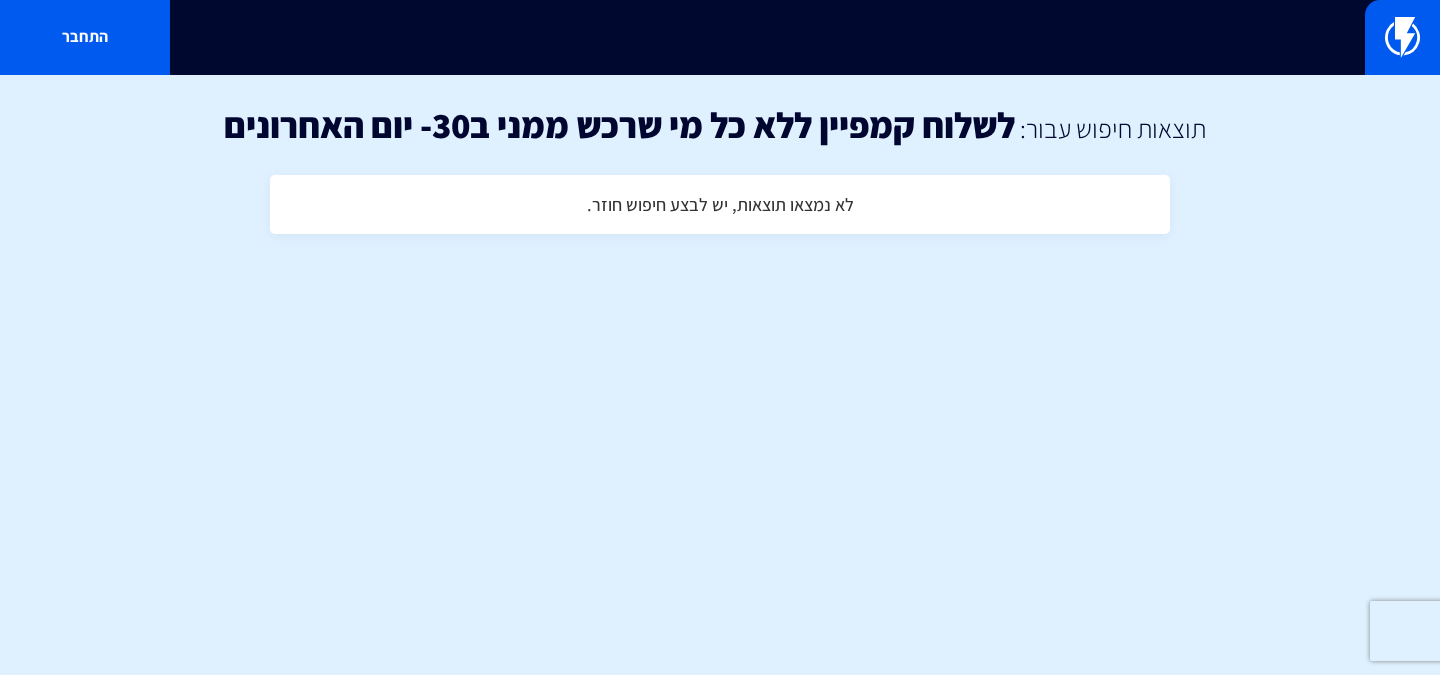 scroll, scrollTop: 0, scrollLeft: 0, axis: both 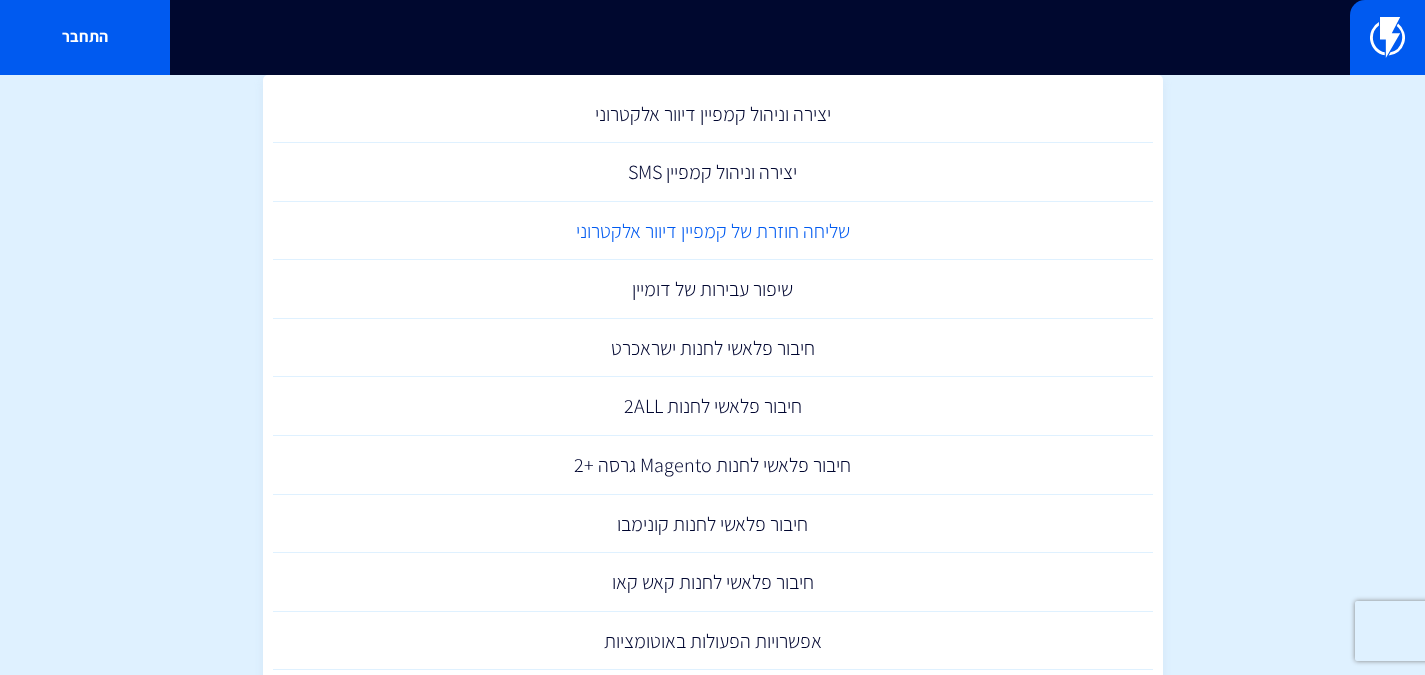 click on "שליחה חוזרת של קמפיין דיוור אלקטרוני" at bounding box center (713, 231) 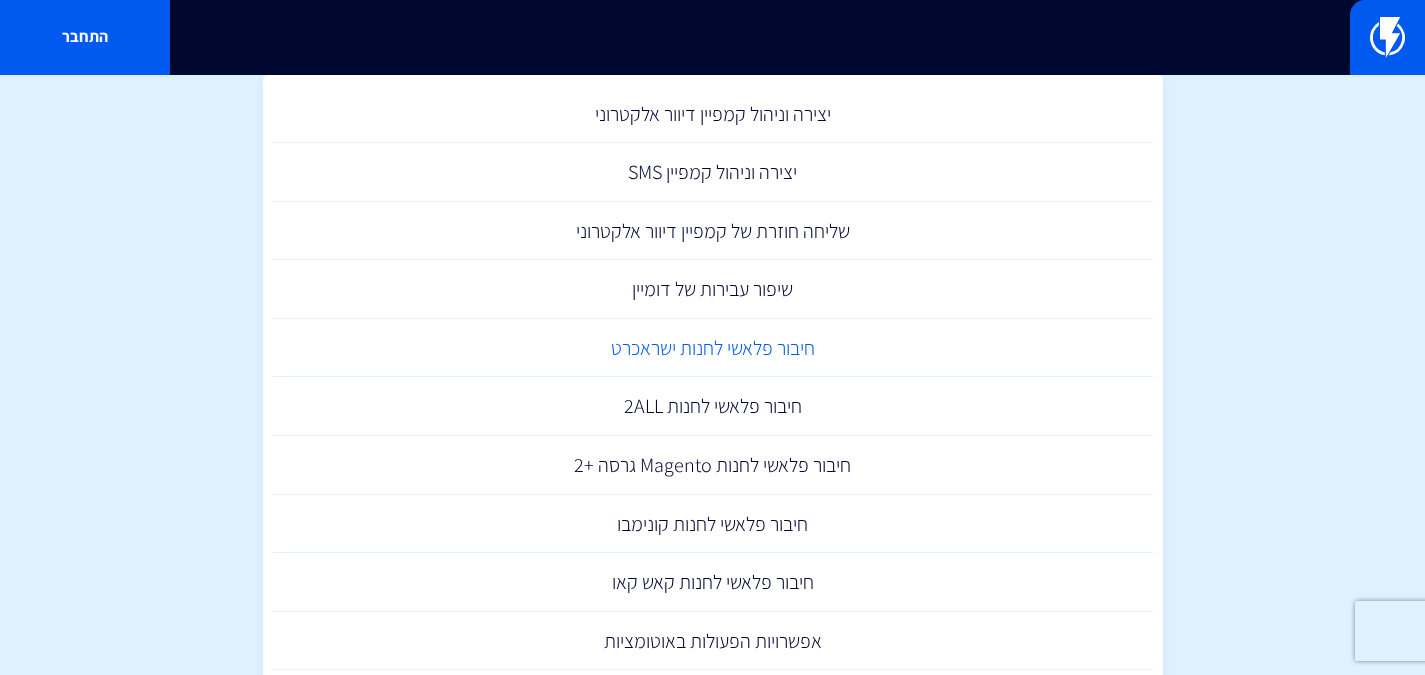 scroll, scrollTop: 0, scrollLeft: 0, axis: both 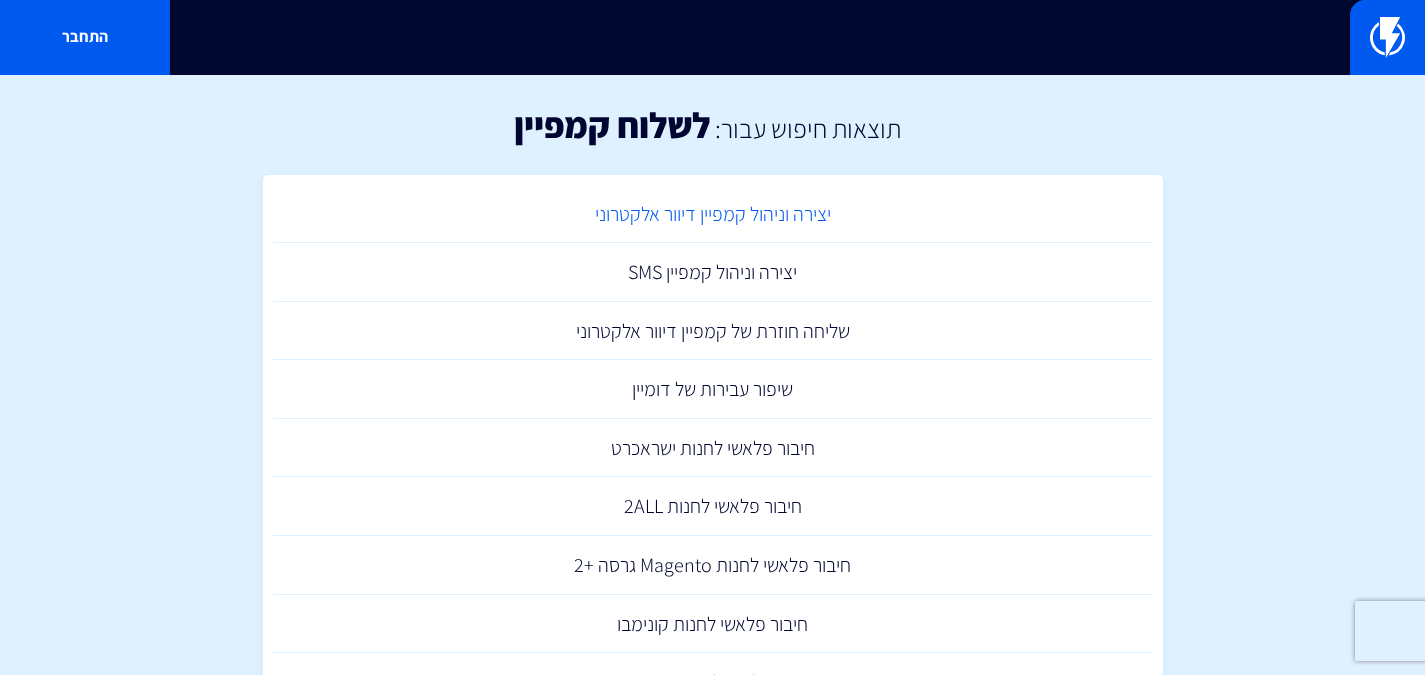click on "יצירה וניהול קמפיין דיוור אלקטרוני" at bounding box center (713, 214) 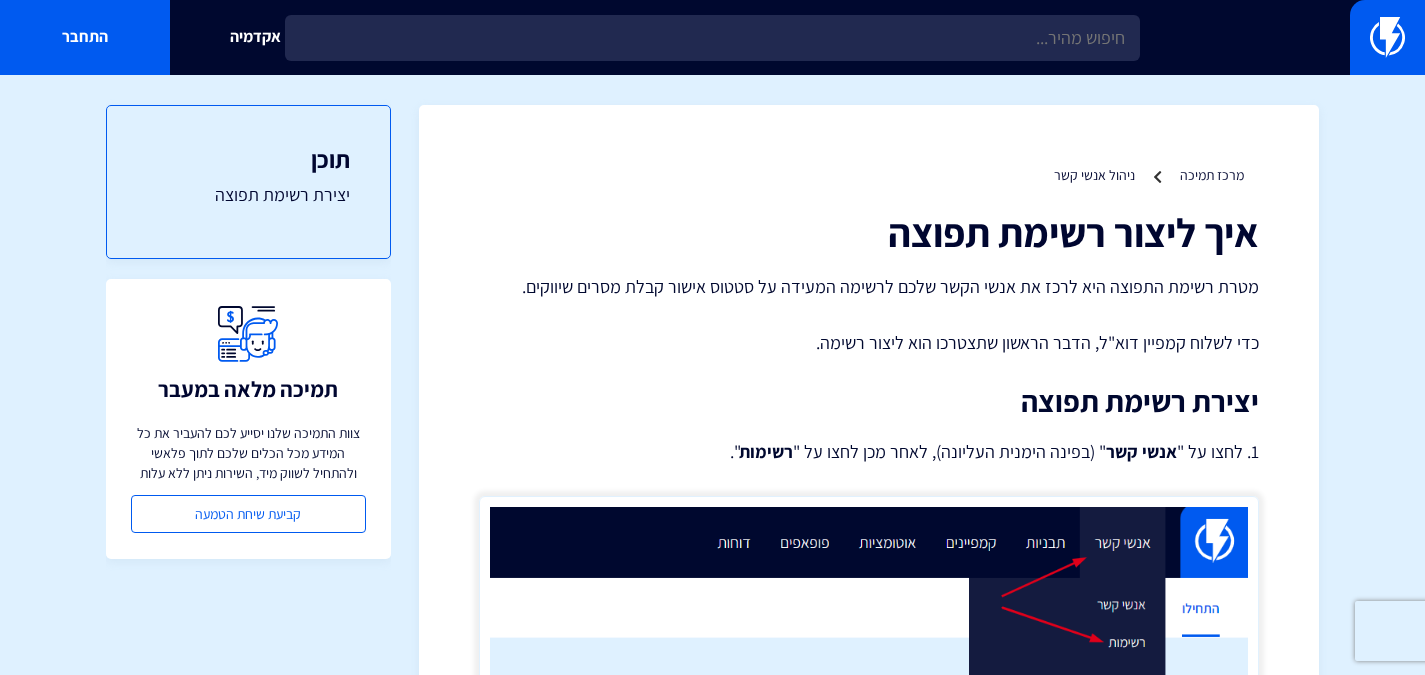 scroll, scrollTop: 0, scrollLeft: 0, axis: both 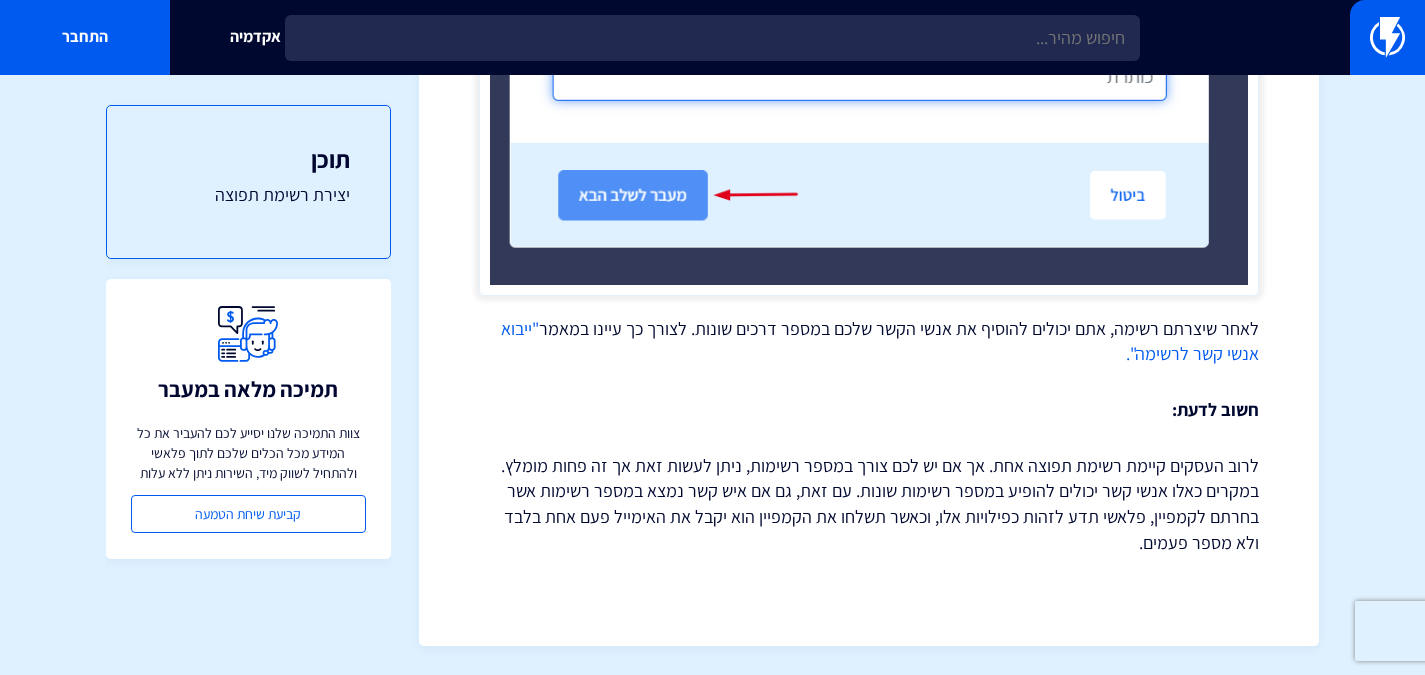 click on ""ייבוא אנשי קשר לרשימה"." at bounding box center (880, 341) 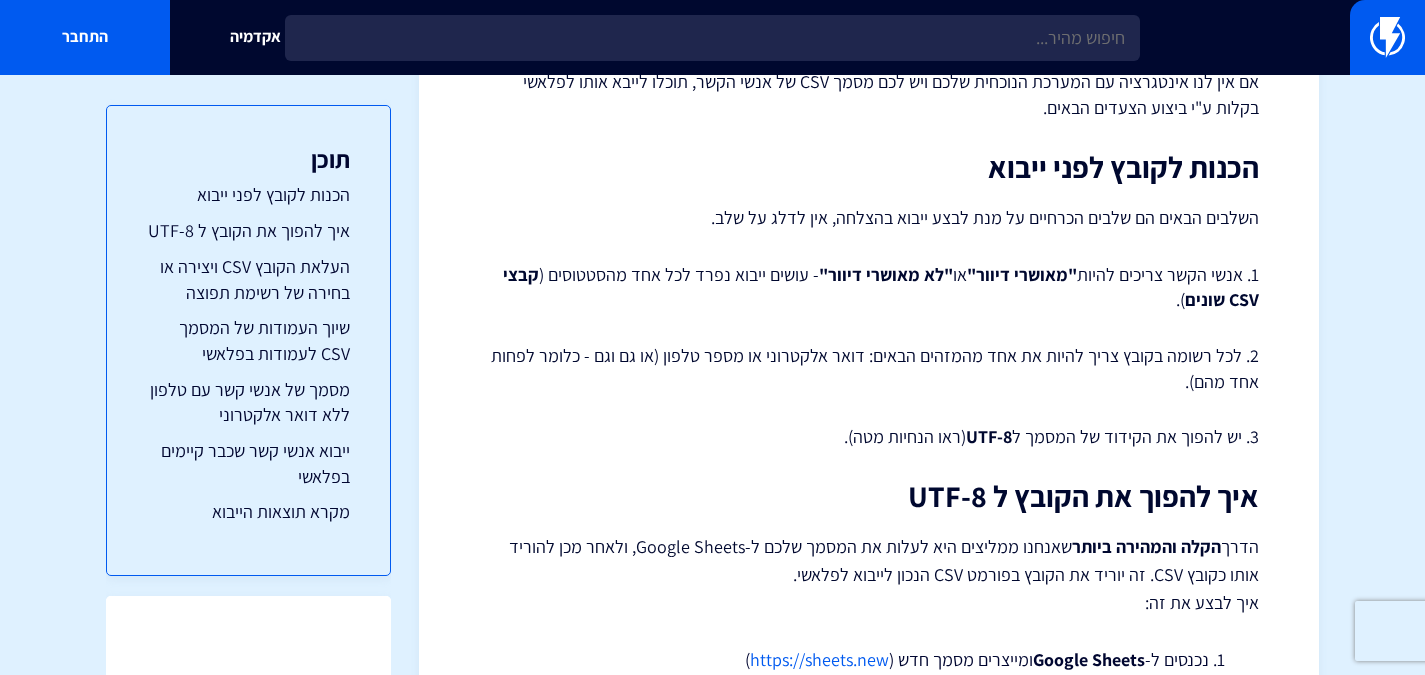 scroll, scrollTop: 0, scrollLeft: 0, axis: both 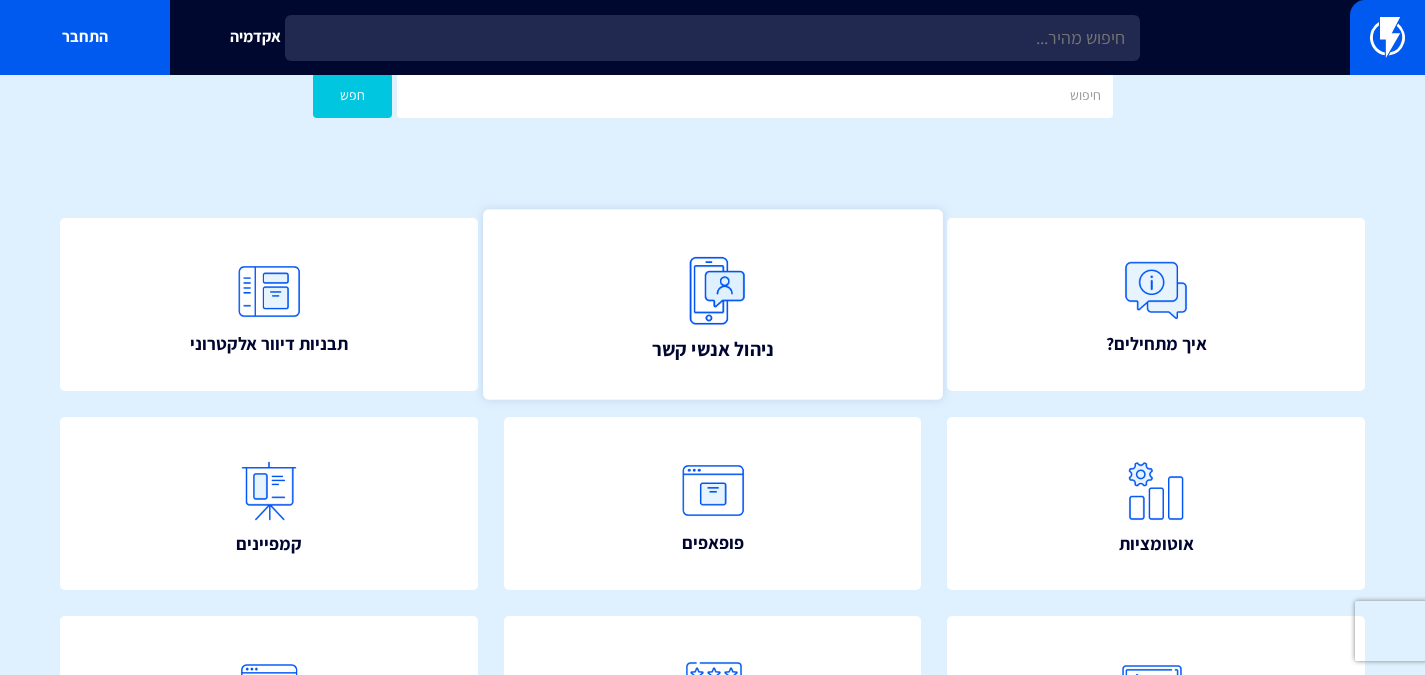 click on "ניהול אנשי קשר" at bounding box center [712, 304] 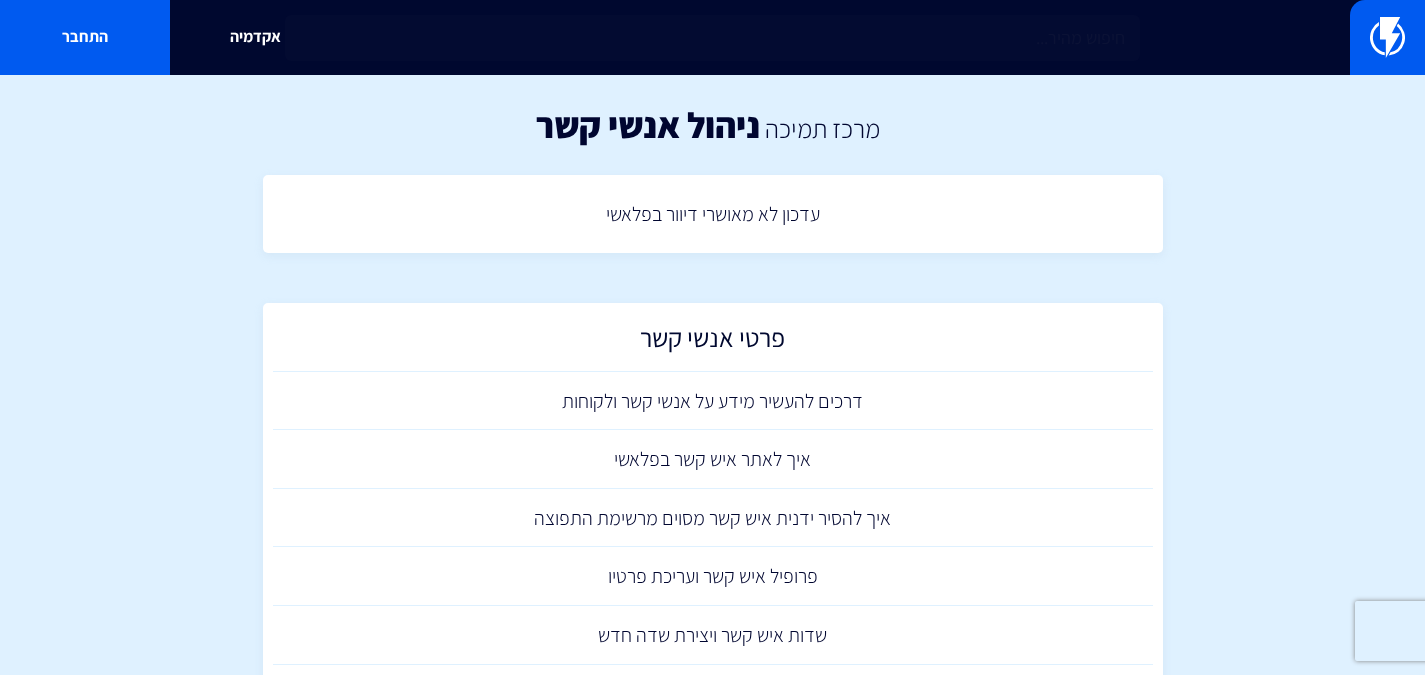 scroll, scrollTop: 0, scrollLeft: 0, axis: both 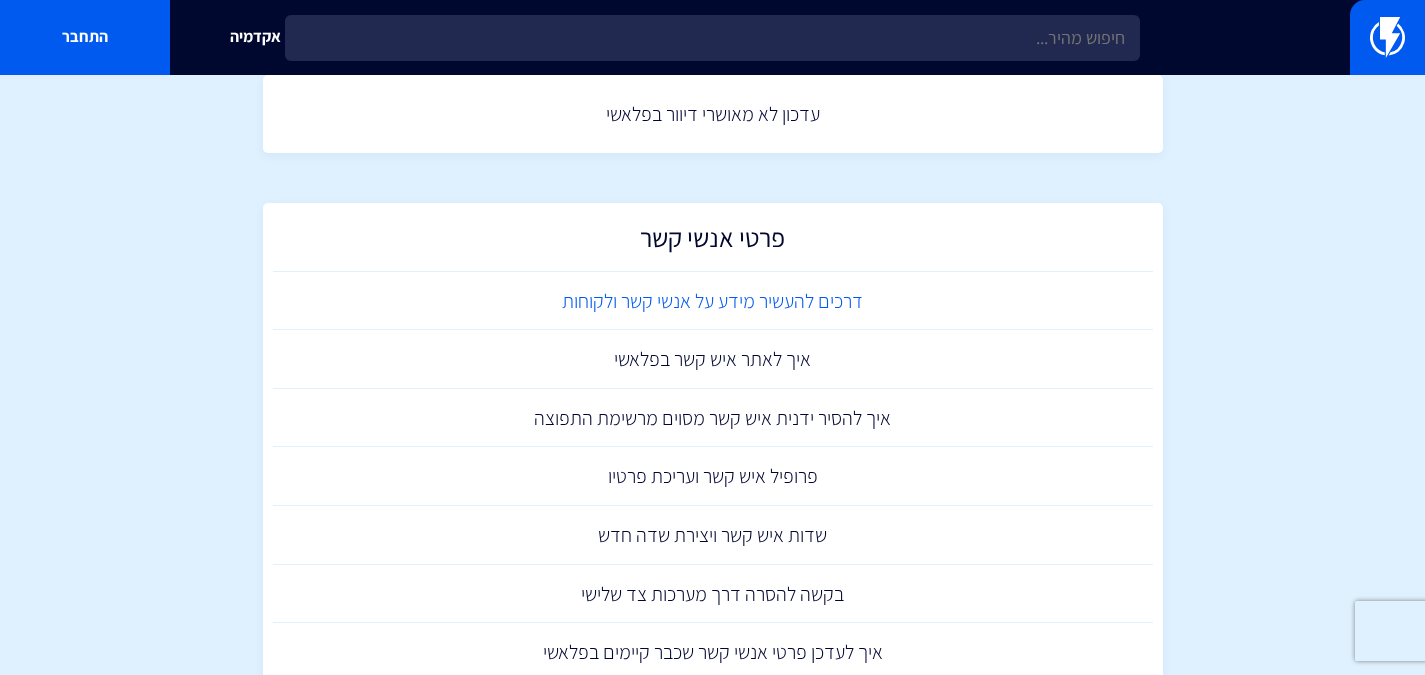click on "דרכים להעשיר מידע על אנשי קשר ולקוחות" at bounding box center [713, 301] 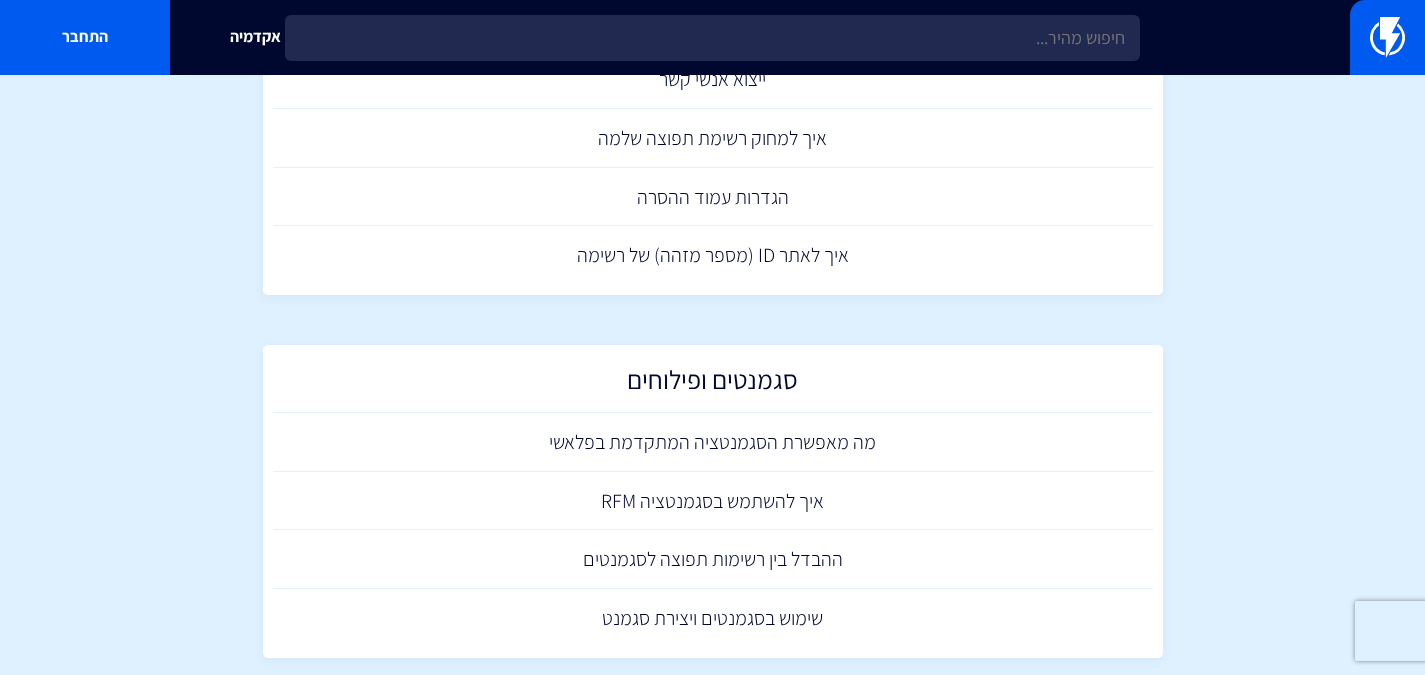 scroll, scrollTop: 1000, scrollLeft: 0, axis: vertical 